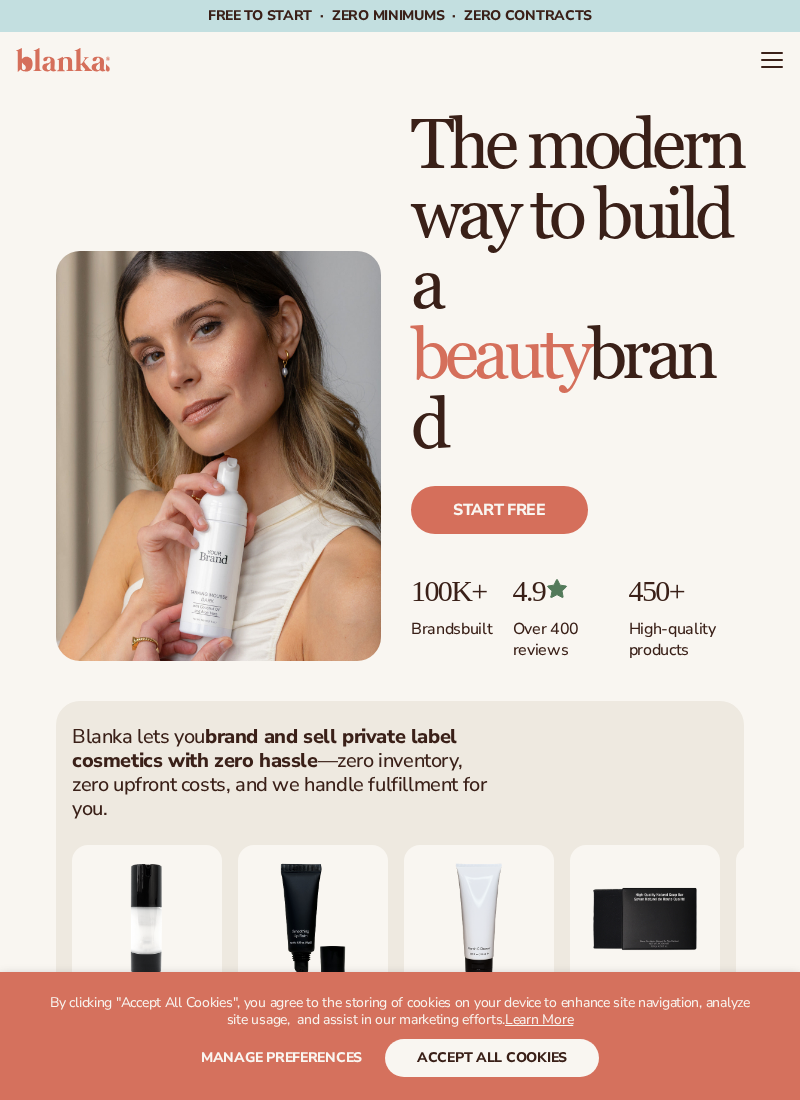 scroll, scrollTop: 0, scrollLeft: 0, axis: both 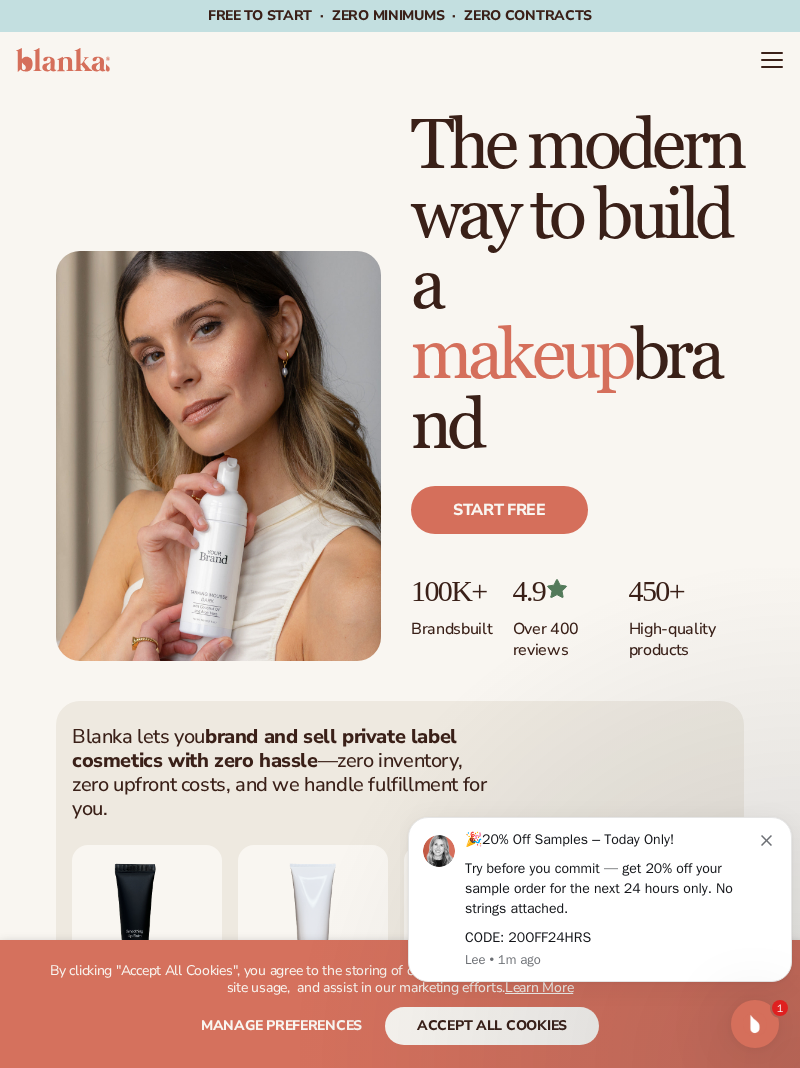click on "Try before you commit — get 20% off your sample order for the next 24 hours only. No strings attached." at bounding box center (613, 888) 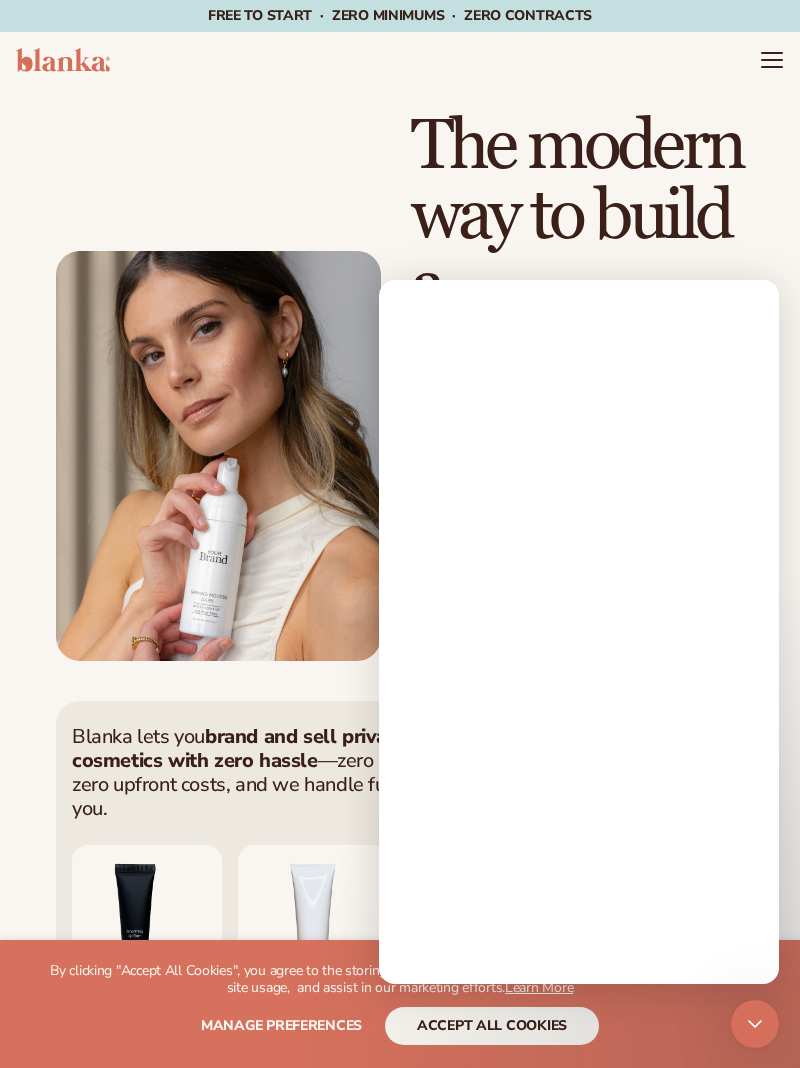 scroll, scrollTop: 0, scrollLeft: 0, axis: both 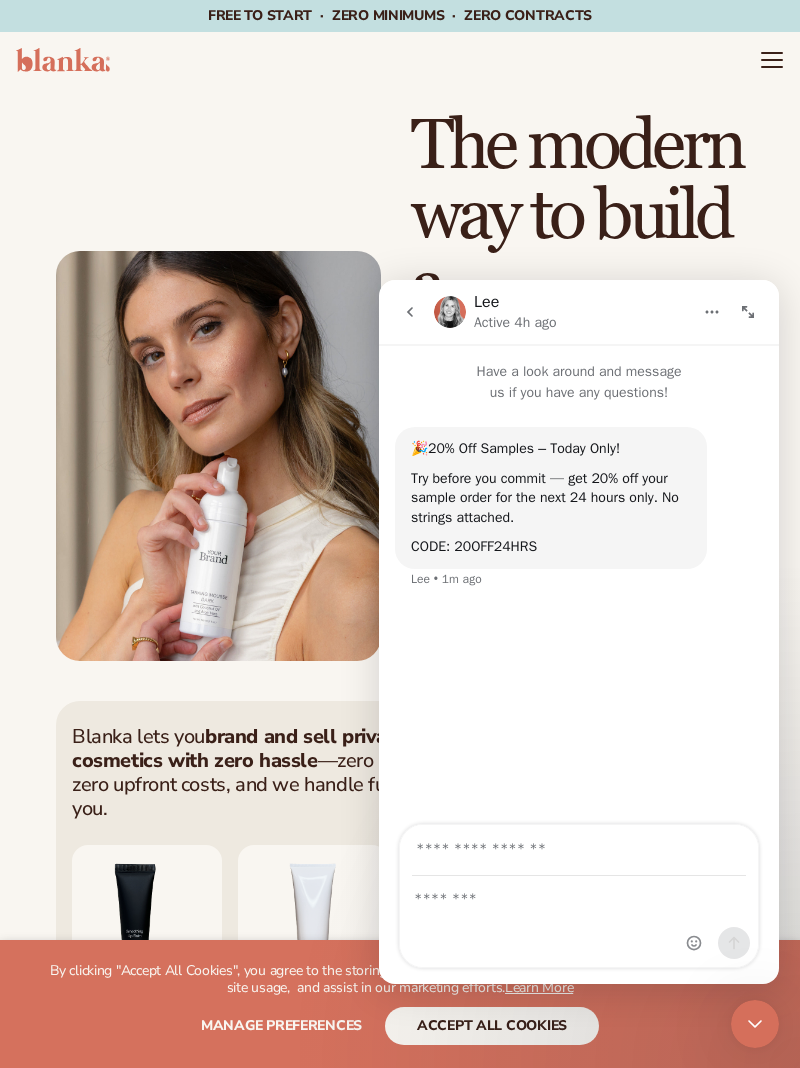 click on "Just add your brand. Blanka handles the rest.
beauty,skin care,wellness,makeup
The modern  way to build a  skin care  brand
Start free
100K+
Brands  built
4.9
Over 400 reviews
450+
High-quality products" at bounding box center (400, 386) 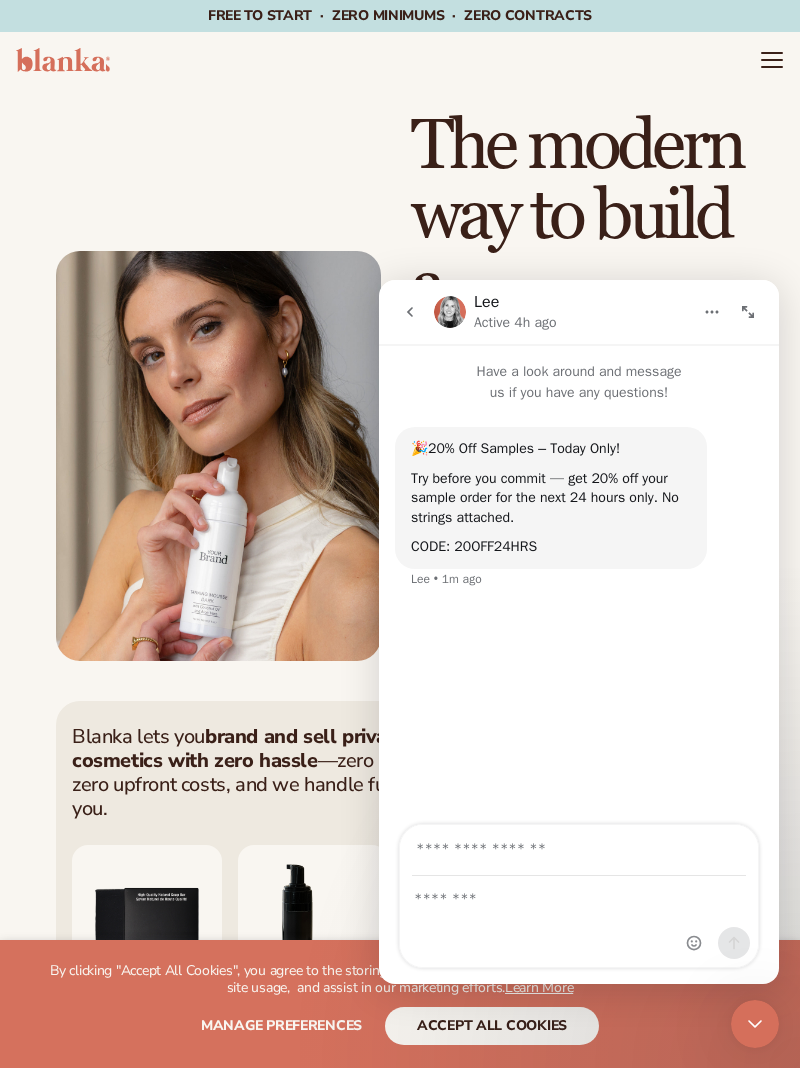 click on "Just add your brand. Blanka handles the rest.
beauty,skin care,wellness,makeup
The modern  way to build a  beauty  brand
Start free
100K+
Brands  built
4.9
Over 400 reviews
450+
High-quality products" at bounding box center (400, 386) 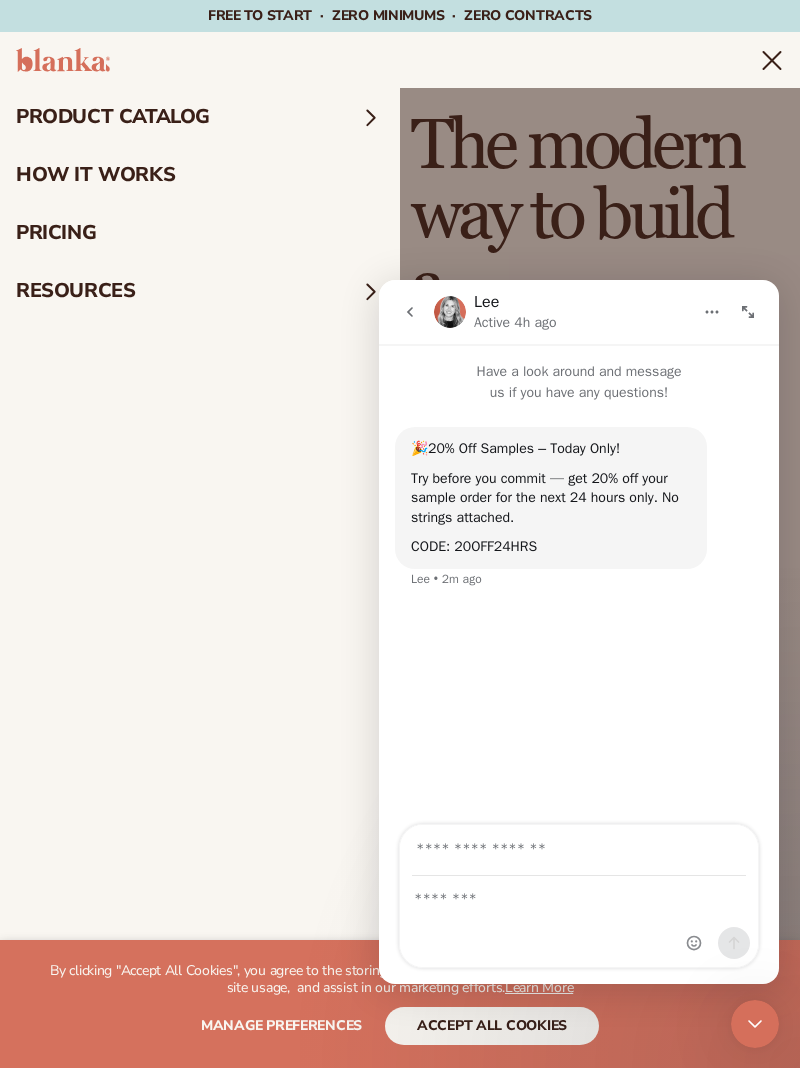 click on "product catalog" at bounding box center [200, 117] 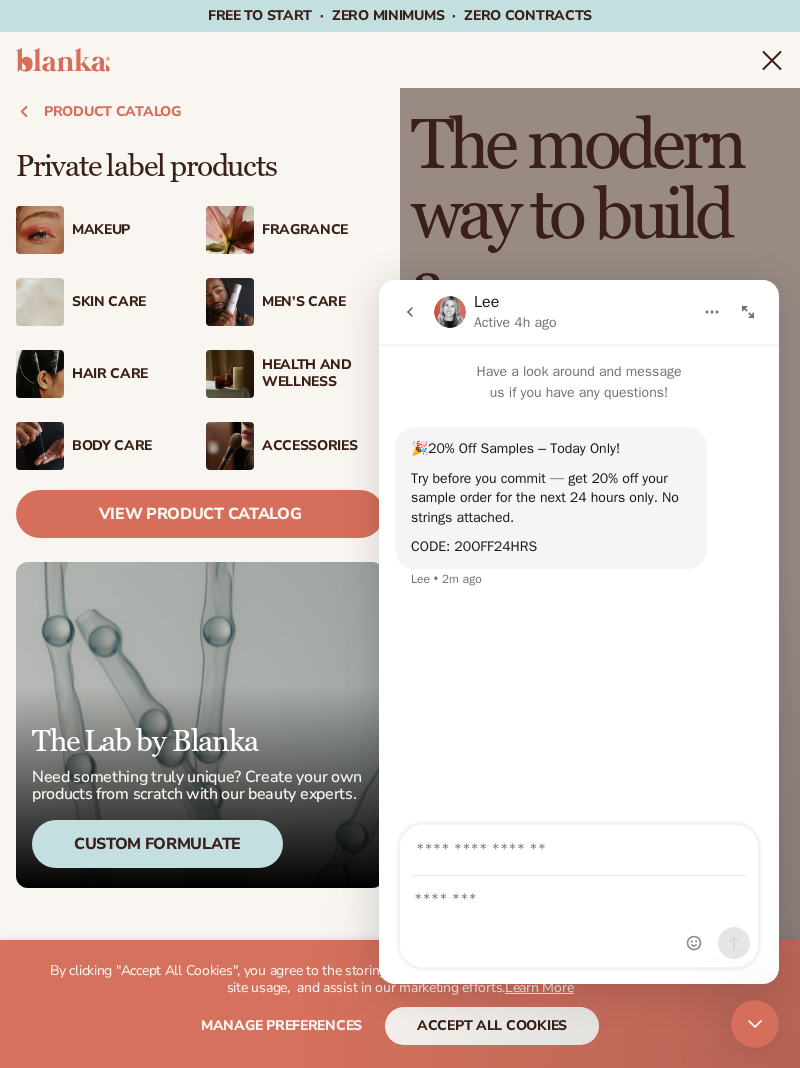 click 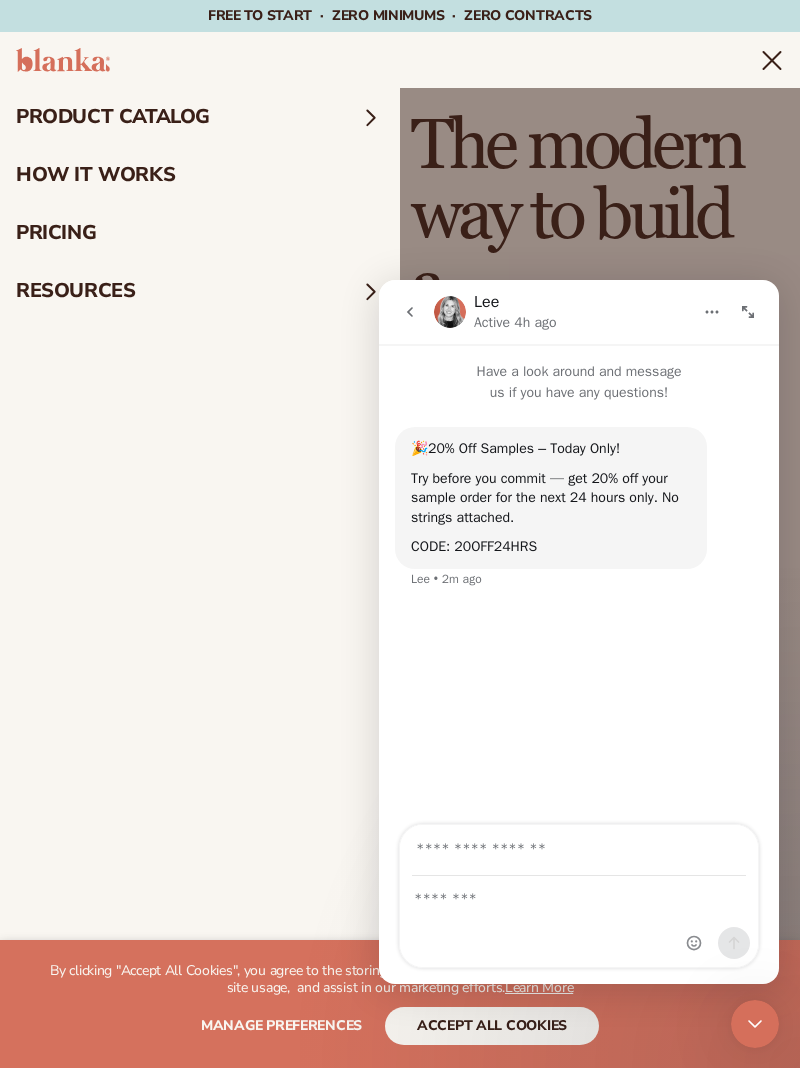 click on "How It Works" at bounding box center [200, 175] 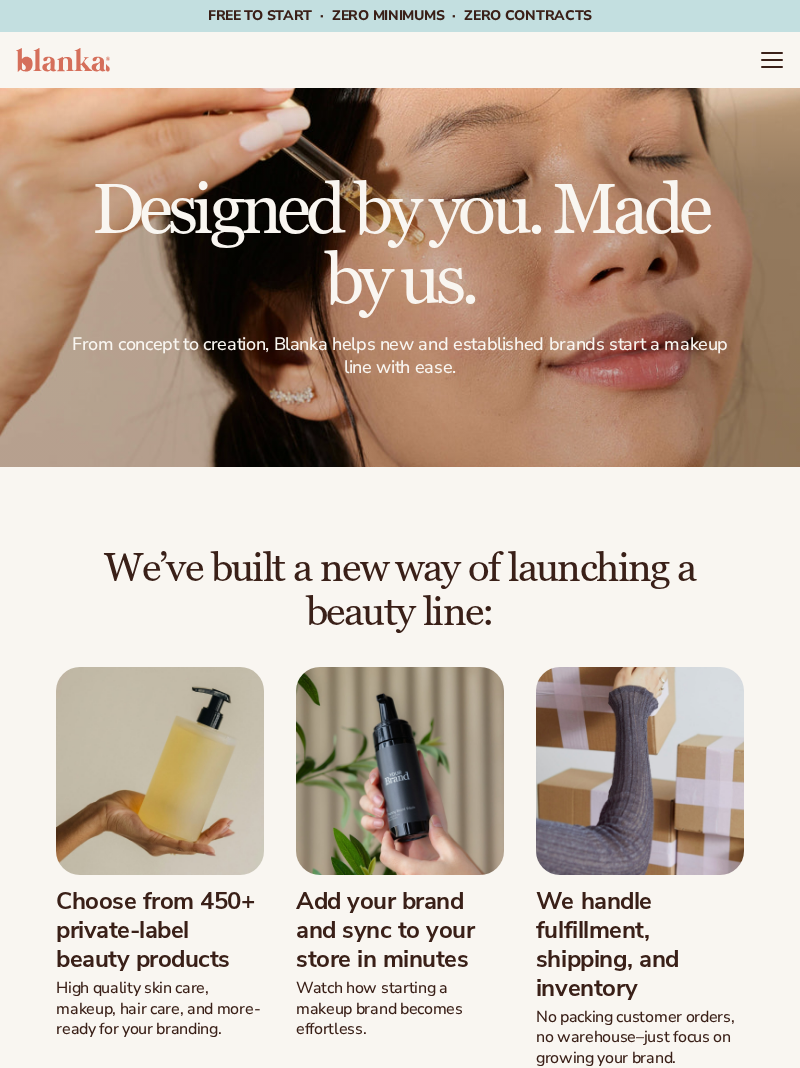 scroll, scrollTop: 0, scrollLeft: 0, axis: both 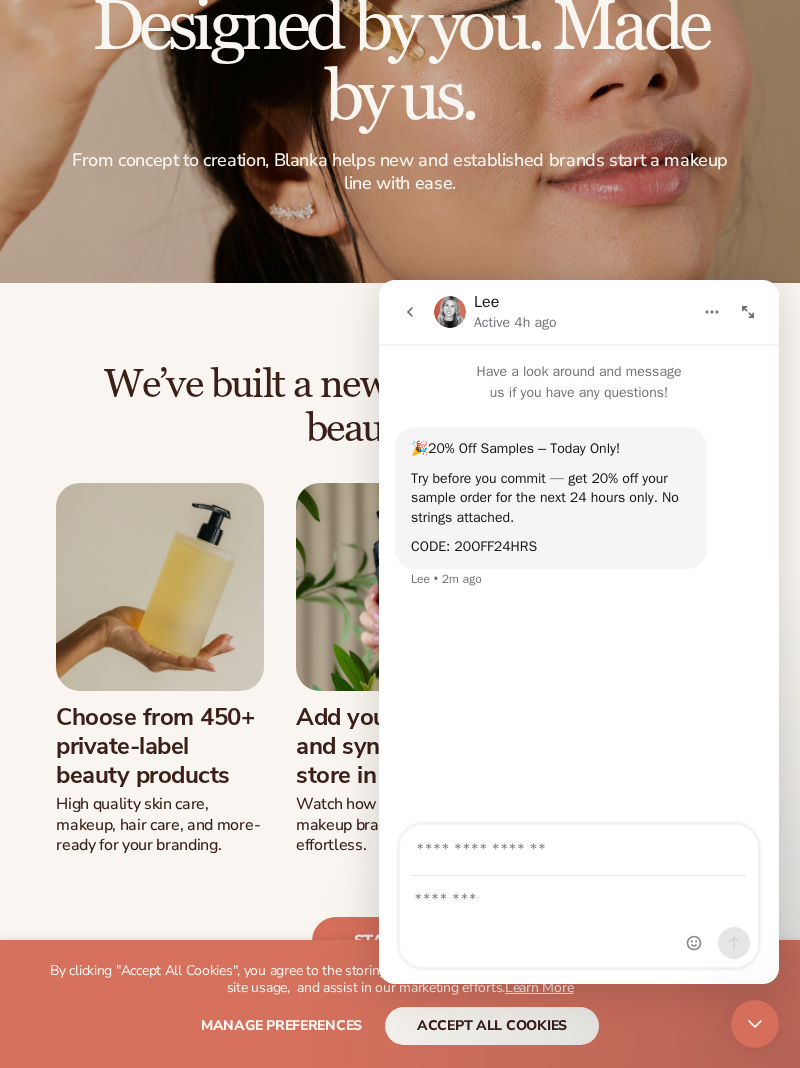 click at bounding box center [400, 93] 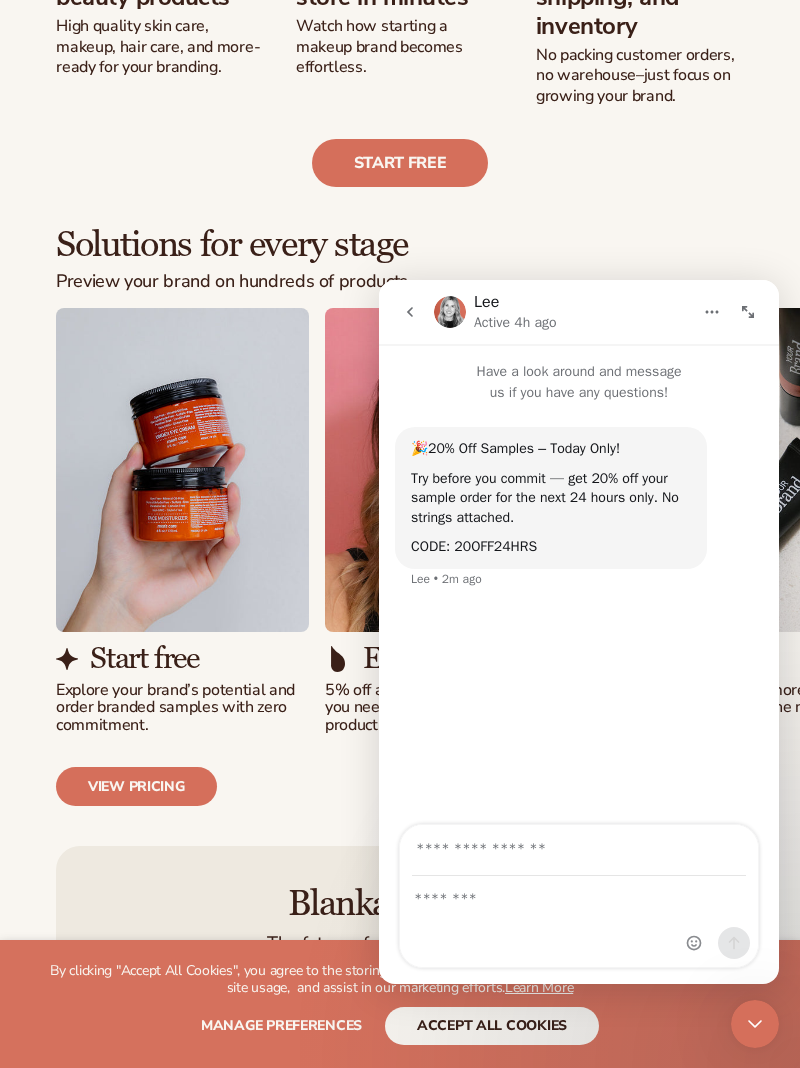 scroll, scrollTop: 966, scrollLeft: 0, axis: vertical 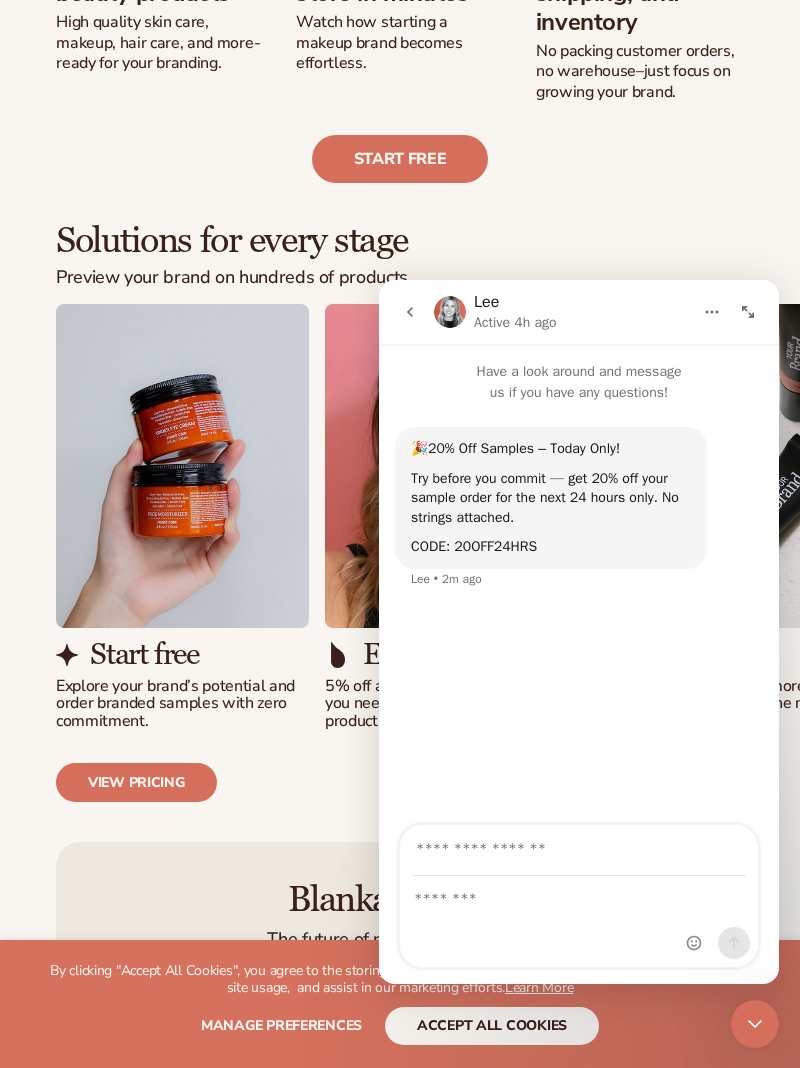 click on "Start free" at bounding box center (400, 159) 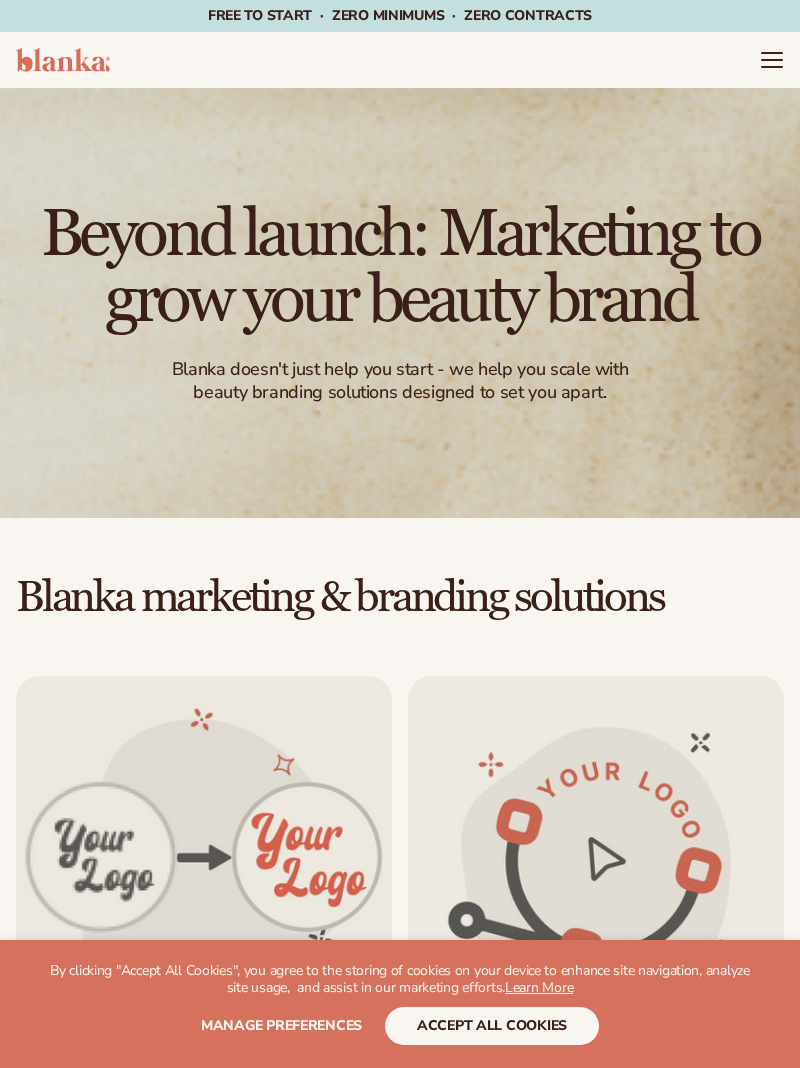scroll, scrollTop: 0, scrollLeft: 0, axis: both 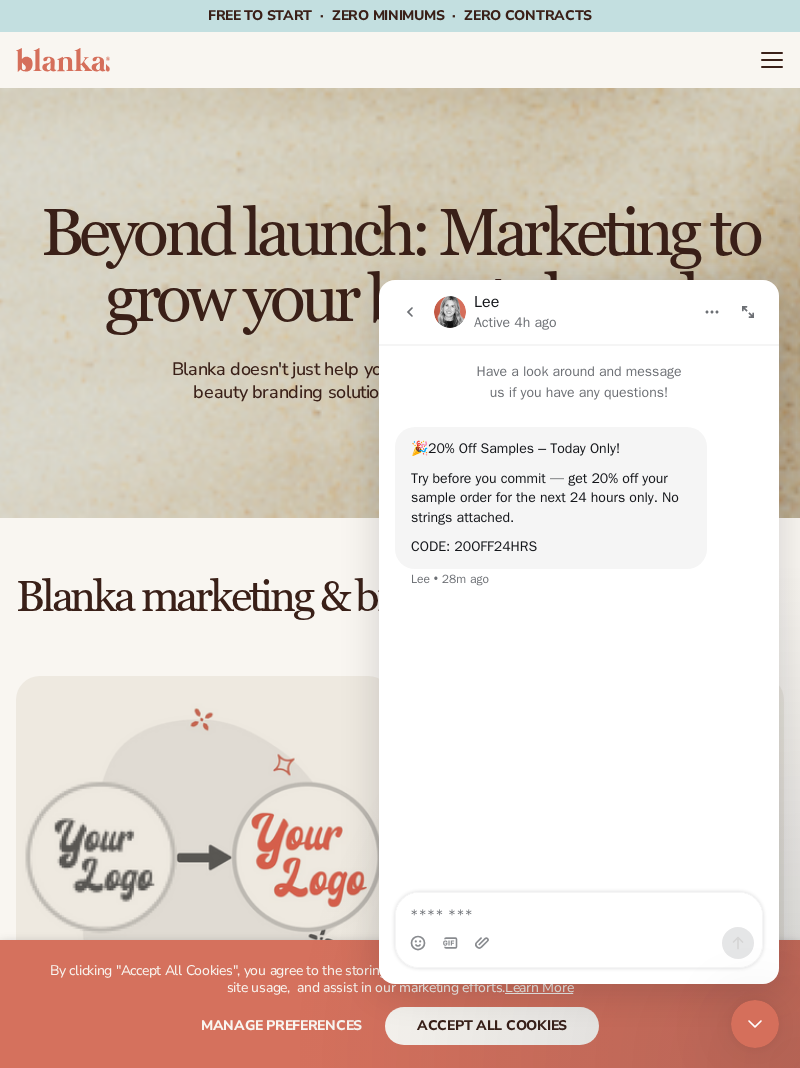 click on "Blanka doesn't just help you start - we help you scale with beauty branding solutions designed to set you apart." at bounding box center (400, 381) 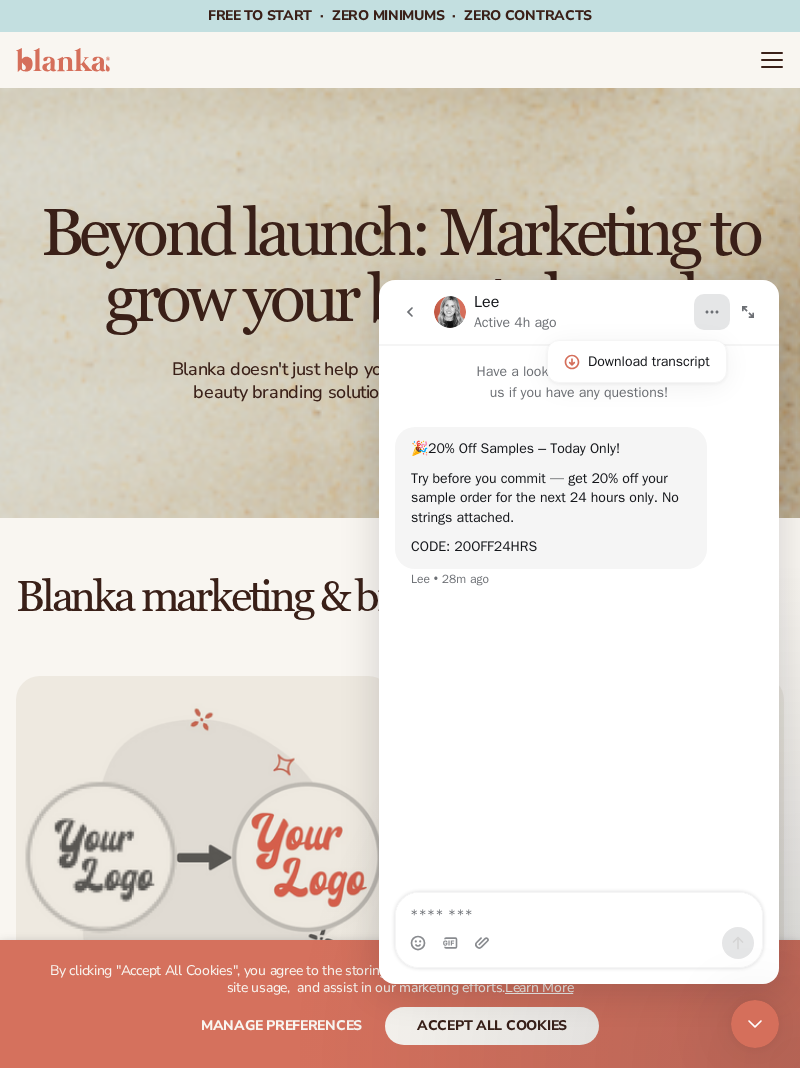 click at bounding box center (712, 312) 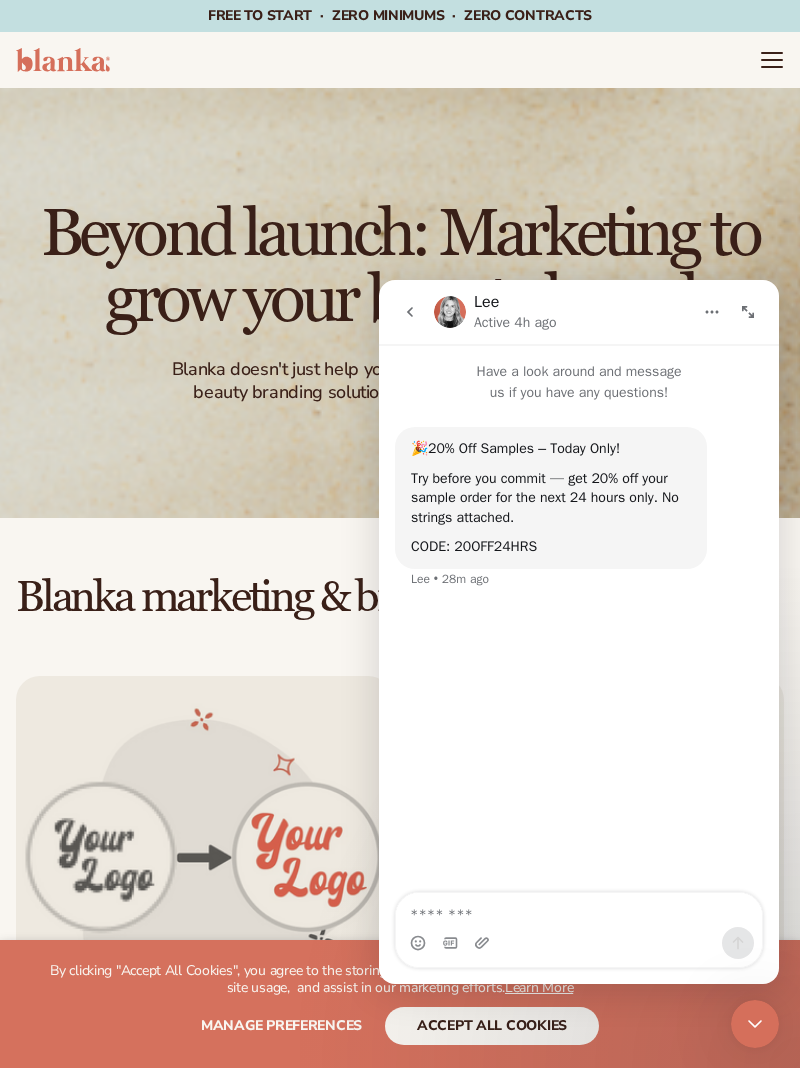 click on "Beyond launch: Marketing to grow your beauty brand" at bounding box center [400, 268] 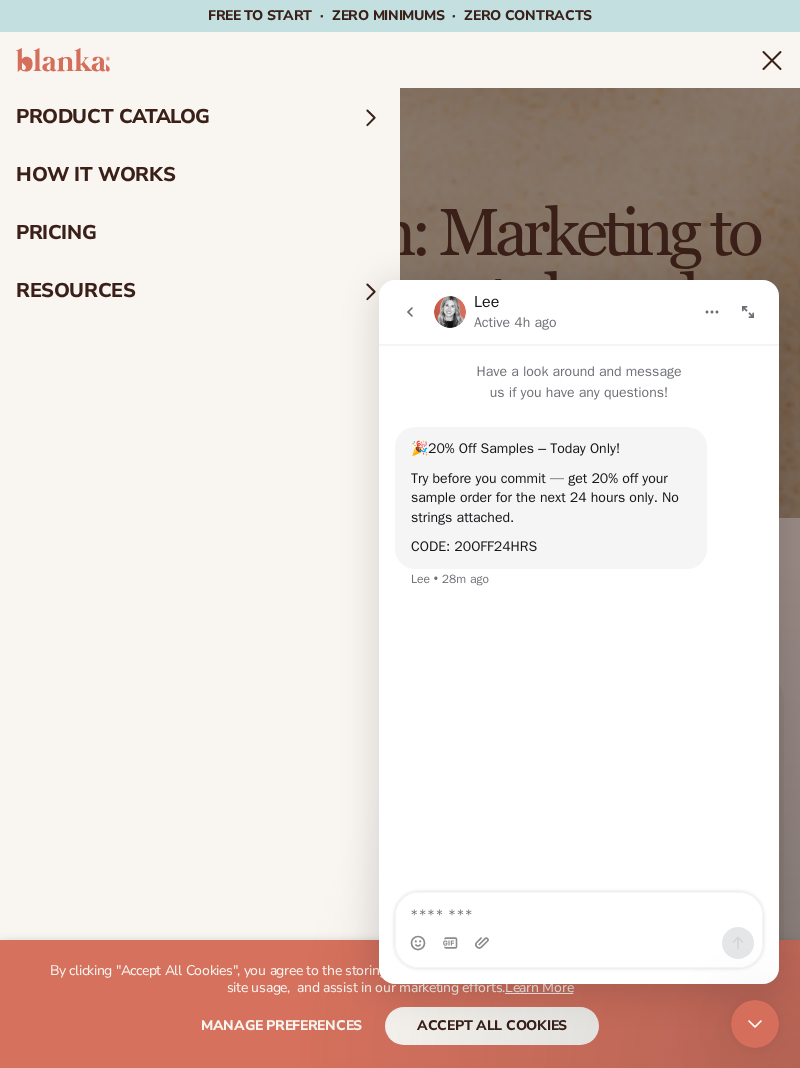 click on "product catalog" at bounding box center (200, 117) 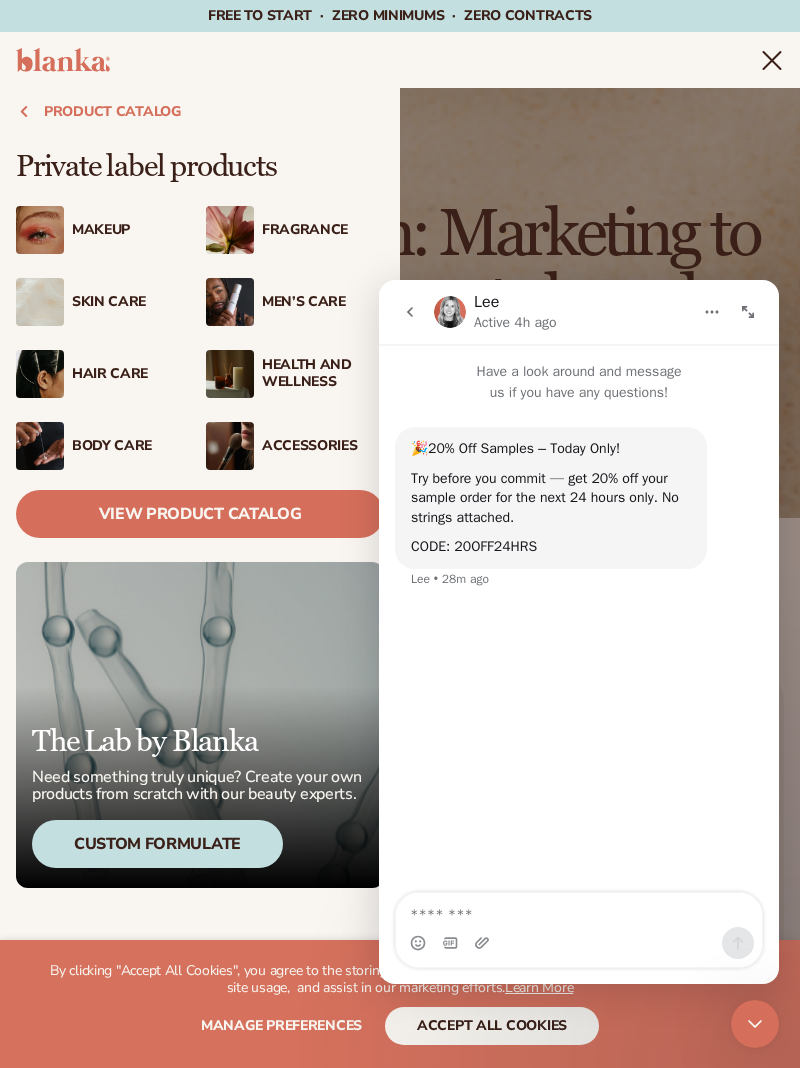 click on "Health And Wellness" at bounding box center [323, 374] 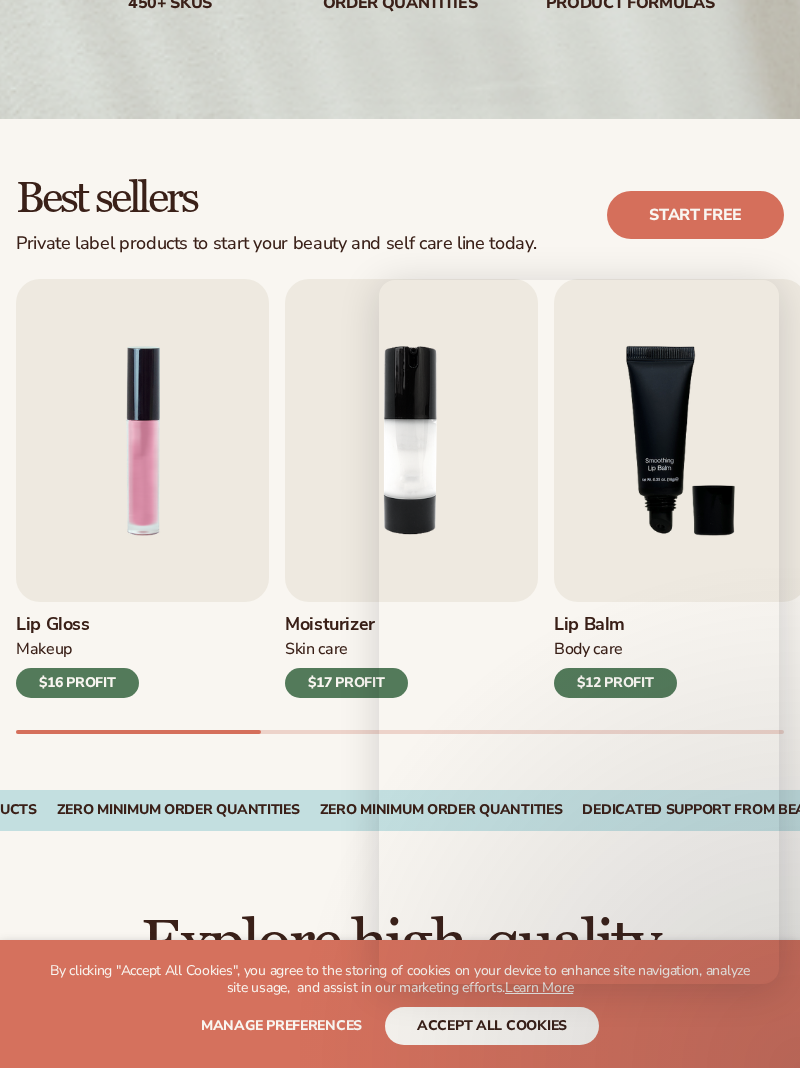 scroll, scrollTop: 420, scrollLeft: 0, axis: vertical 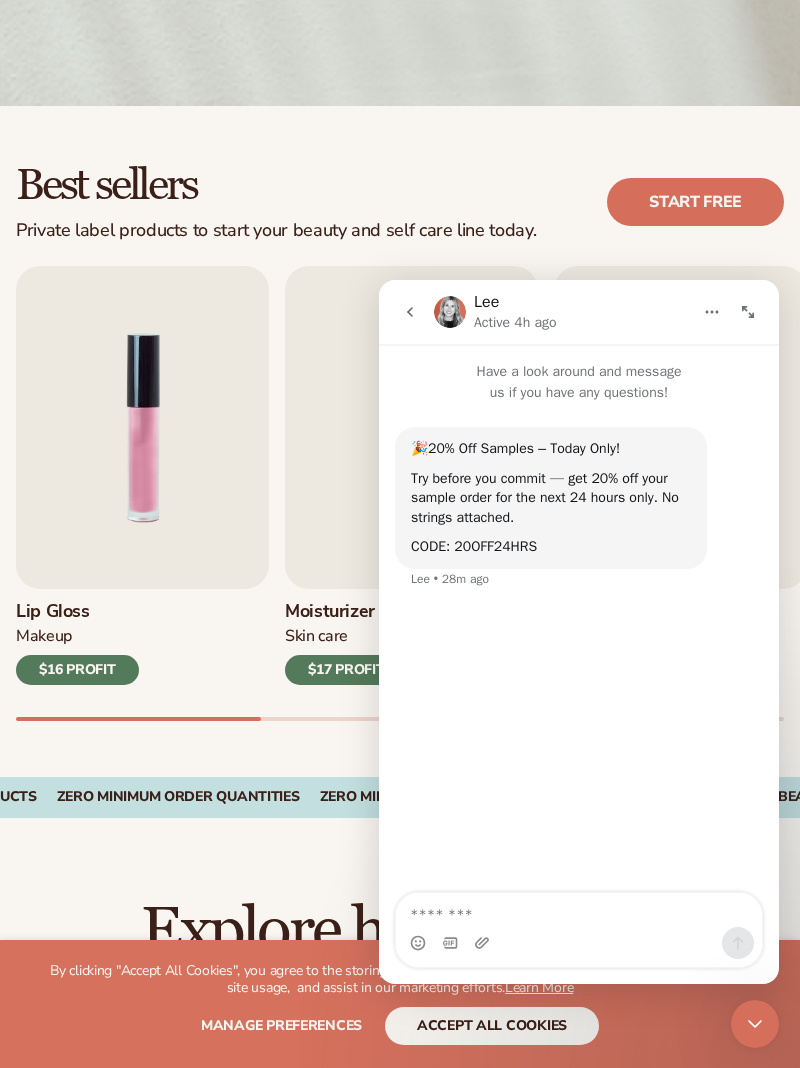 click on "Best sellers Private label products to start your beauty and self care line today.
Start free
Lip Gloss
Makeup
$16 PROFIT
Moisturizer
Skin Care
$17 PROFIT
Body Care Makeup" at bounding box center [400, 441] 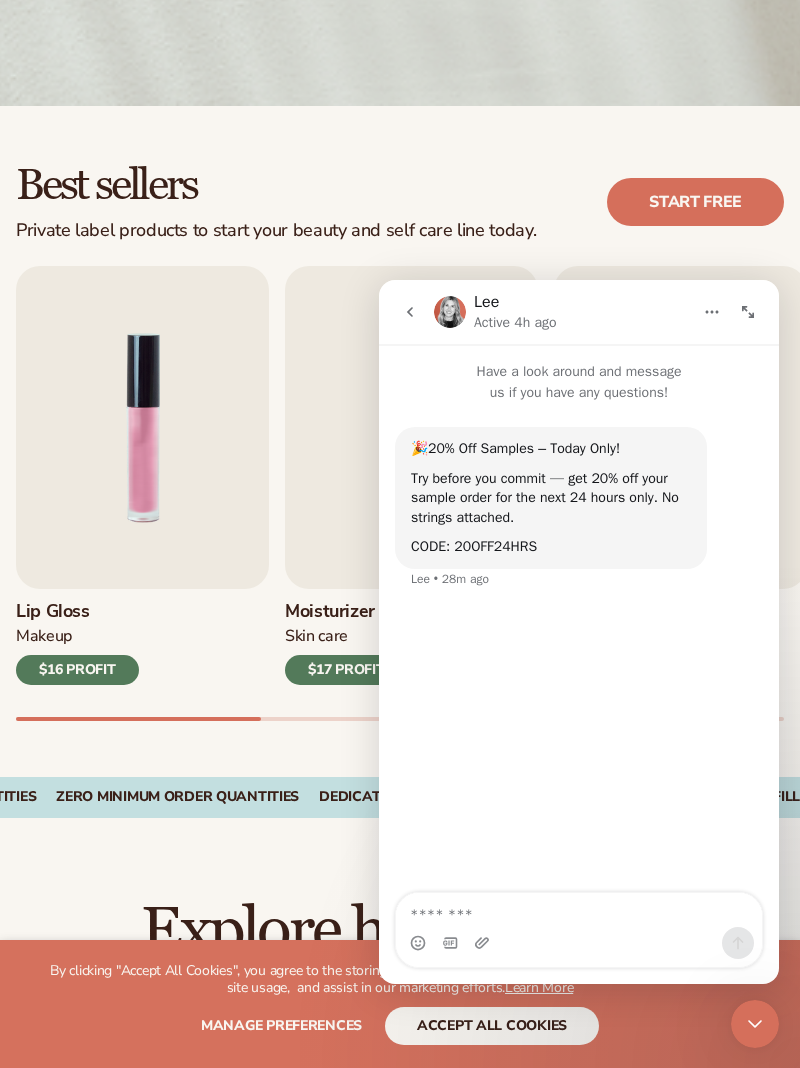 click 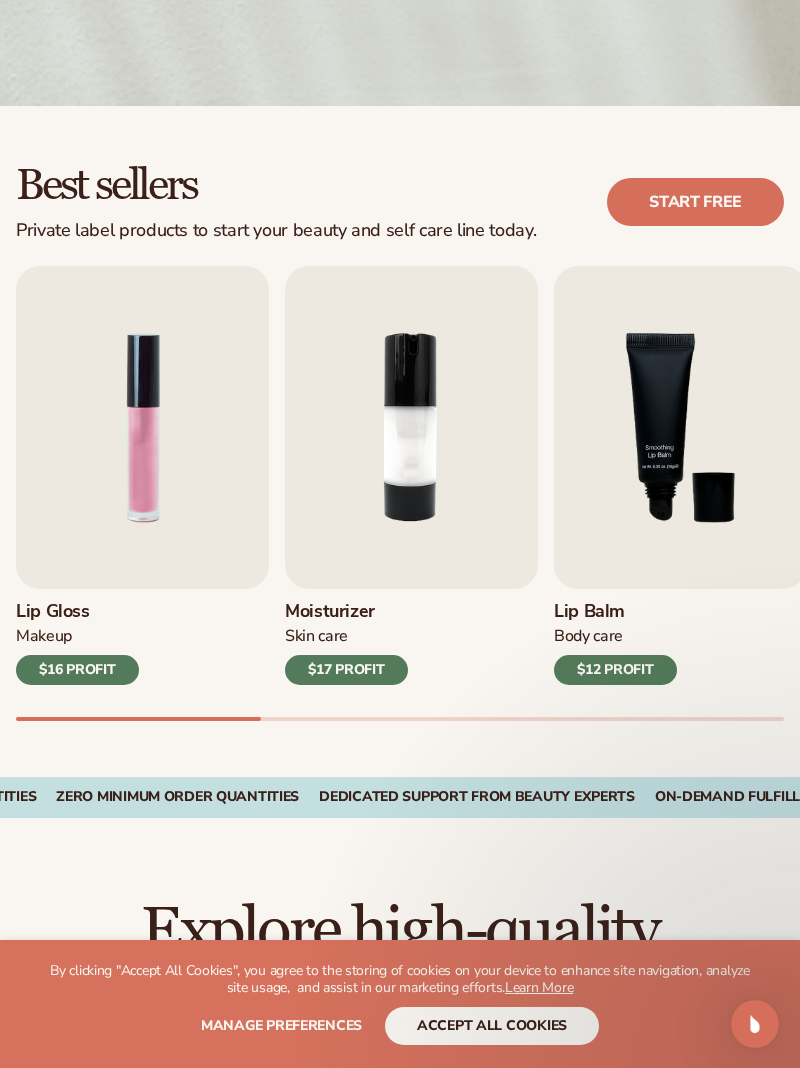 scroll, scrollTop: 0, scrollLeft: 0, axis: both 